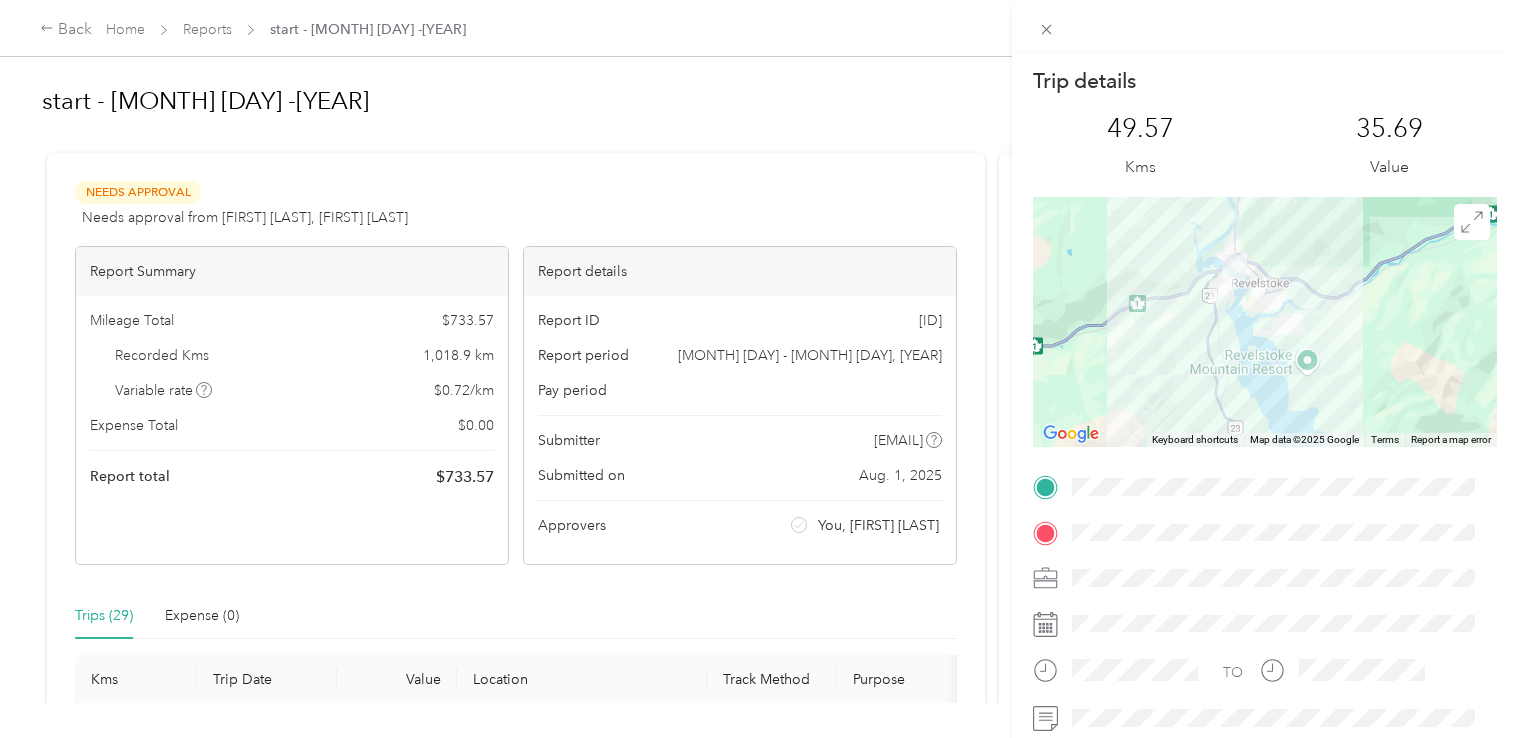 scroll, scrollTop: 0, scrollLeft: 0, axis: both 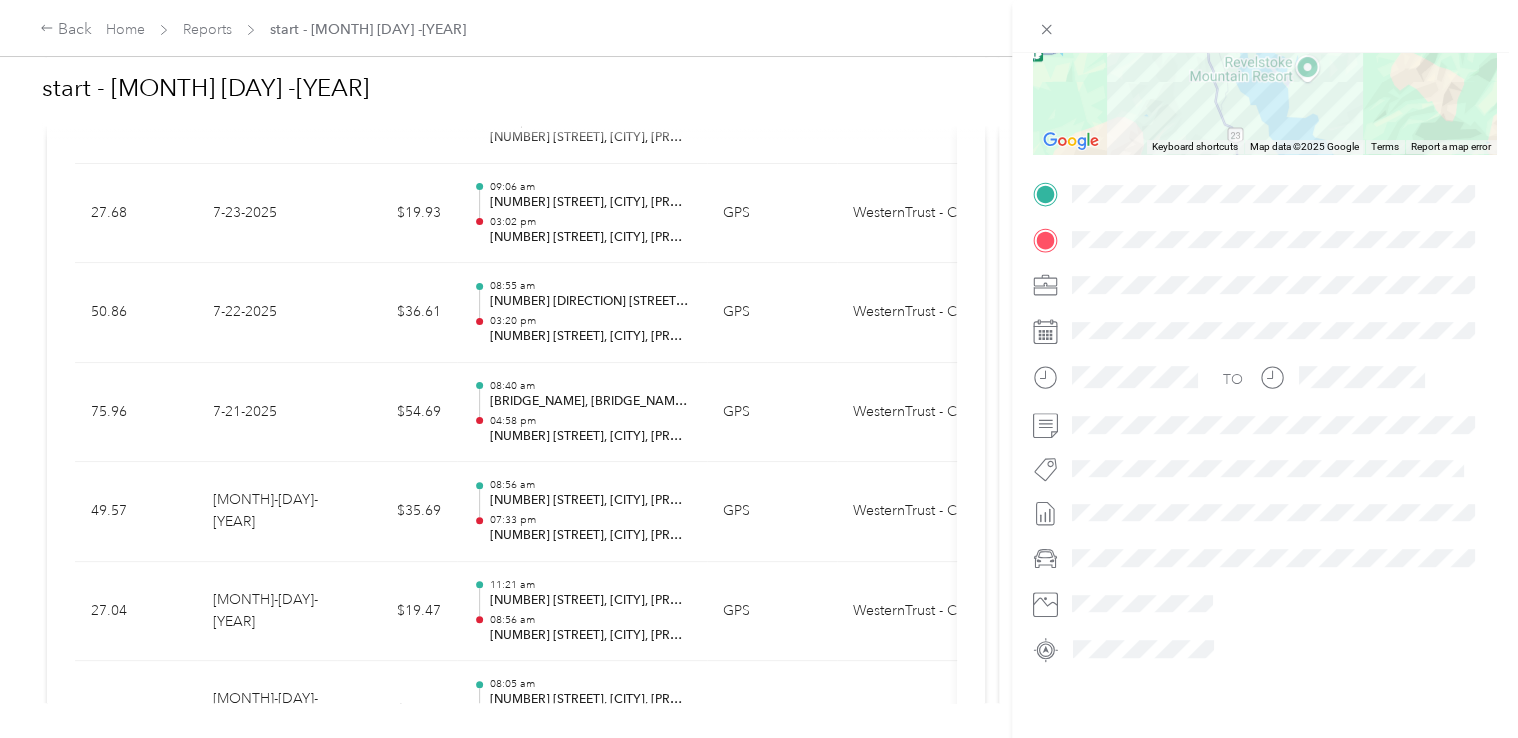 drag, startPoint x: 983, startPoint y: 207, endPoint x: 1004, endPoint y: 525, distance: 318.69263 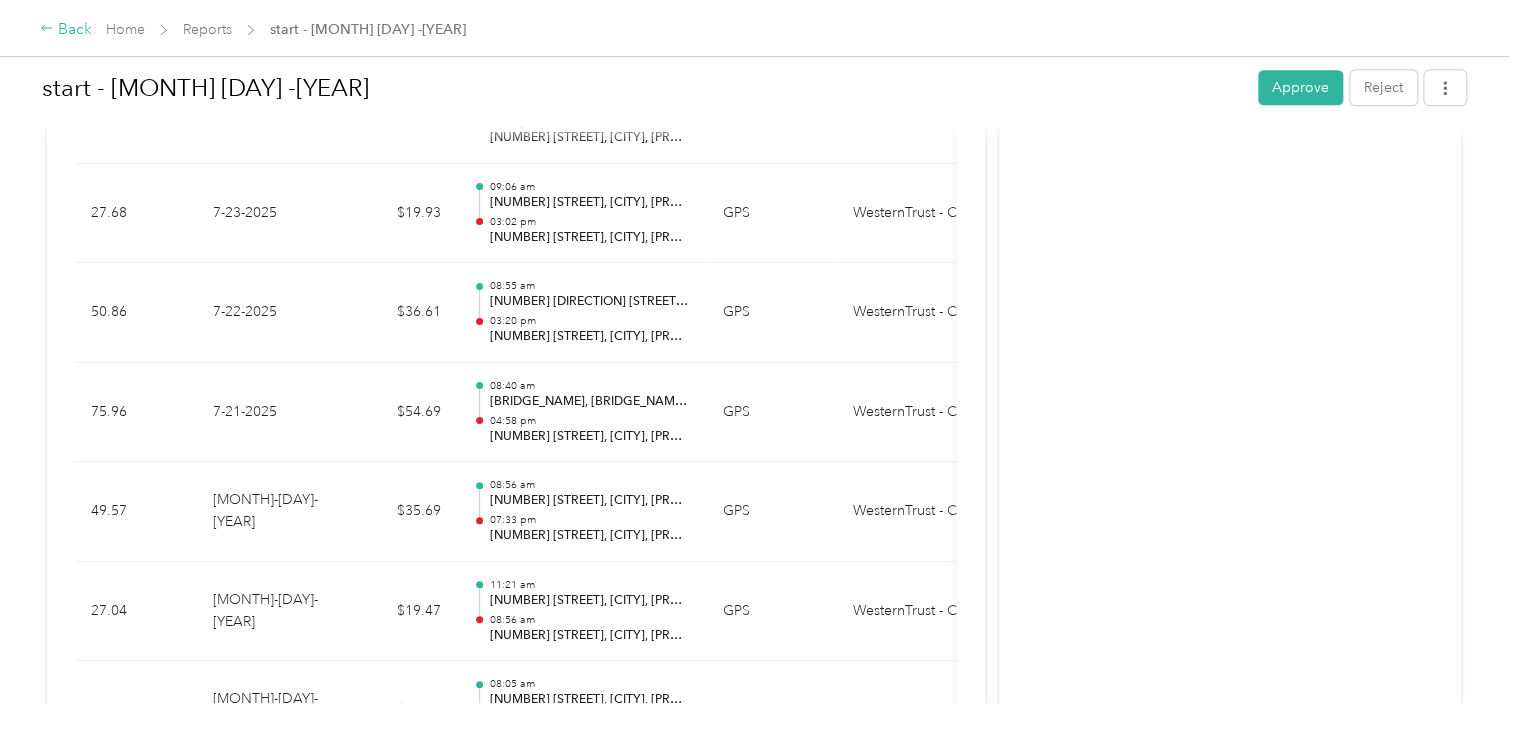 click 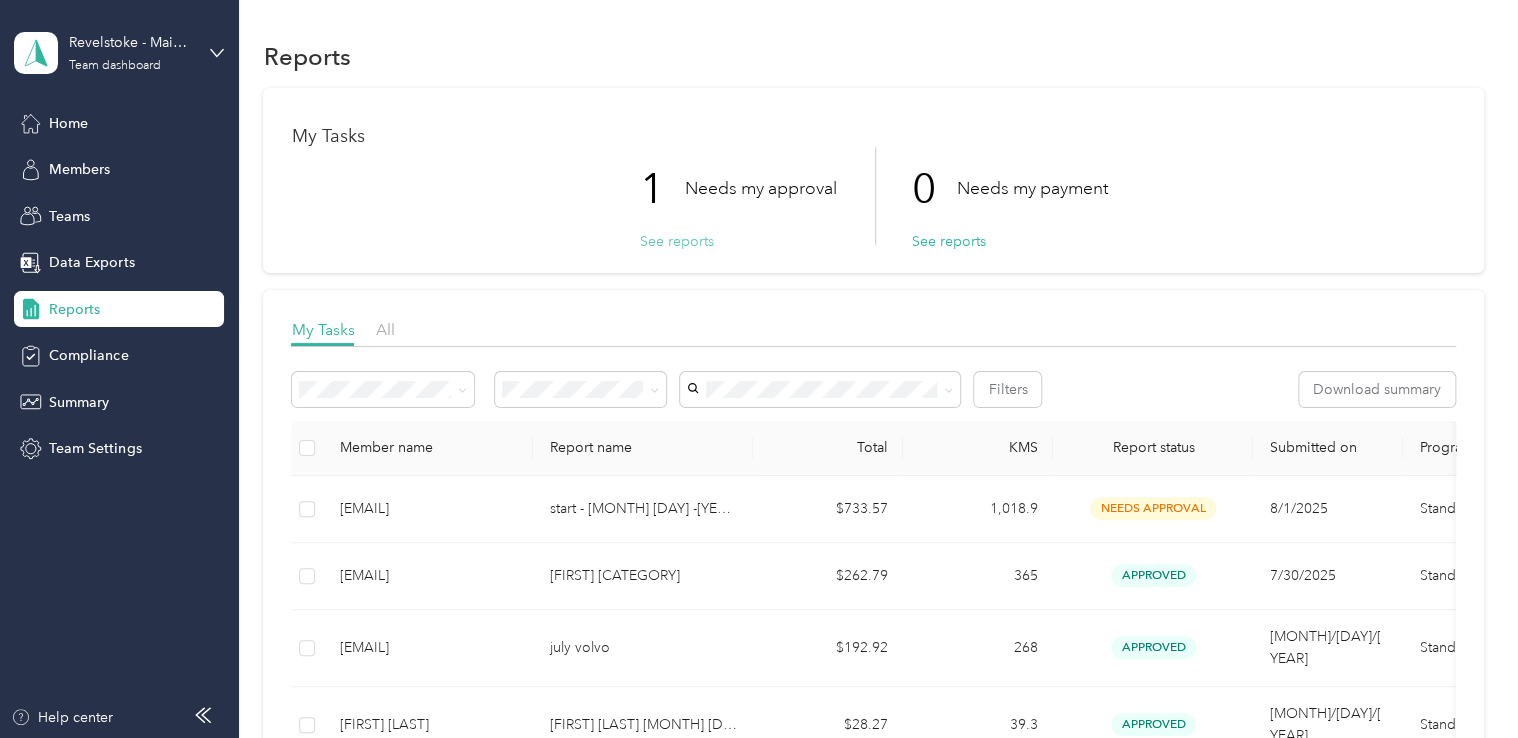 click on "See reports" at bounding box center (676, 241) 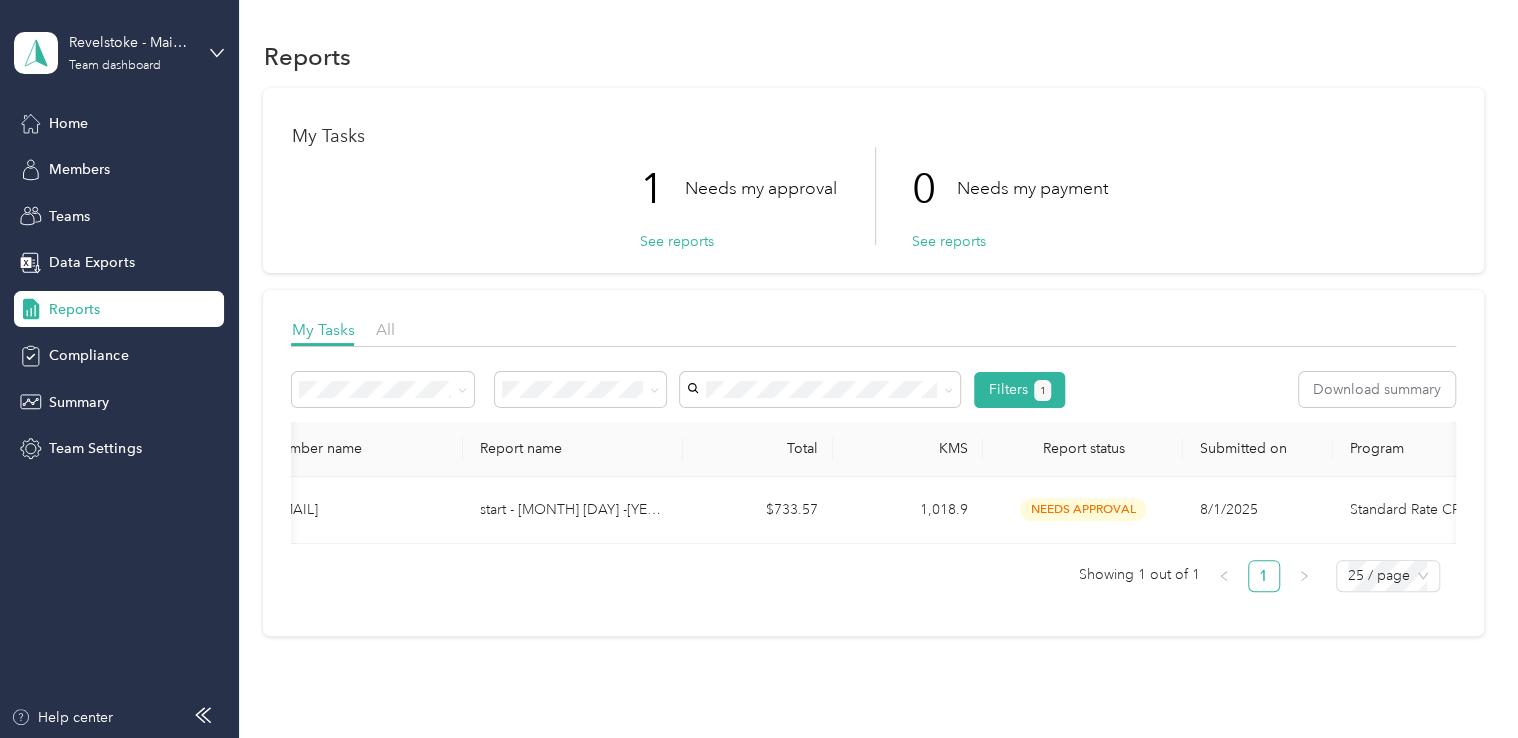 scroll, scrollTop: 0, scrollLeft: 0, axis: both 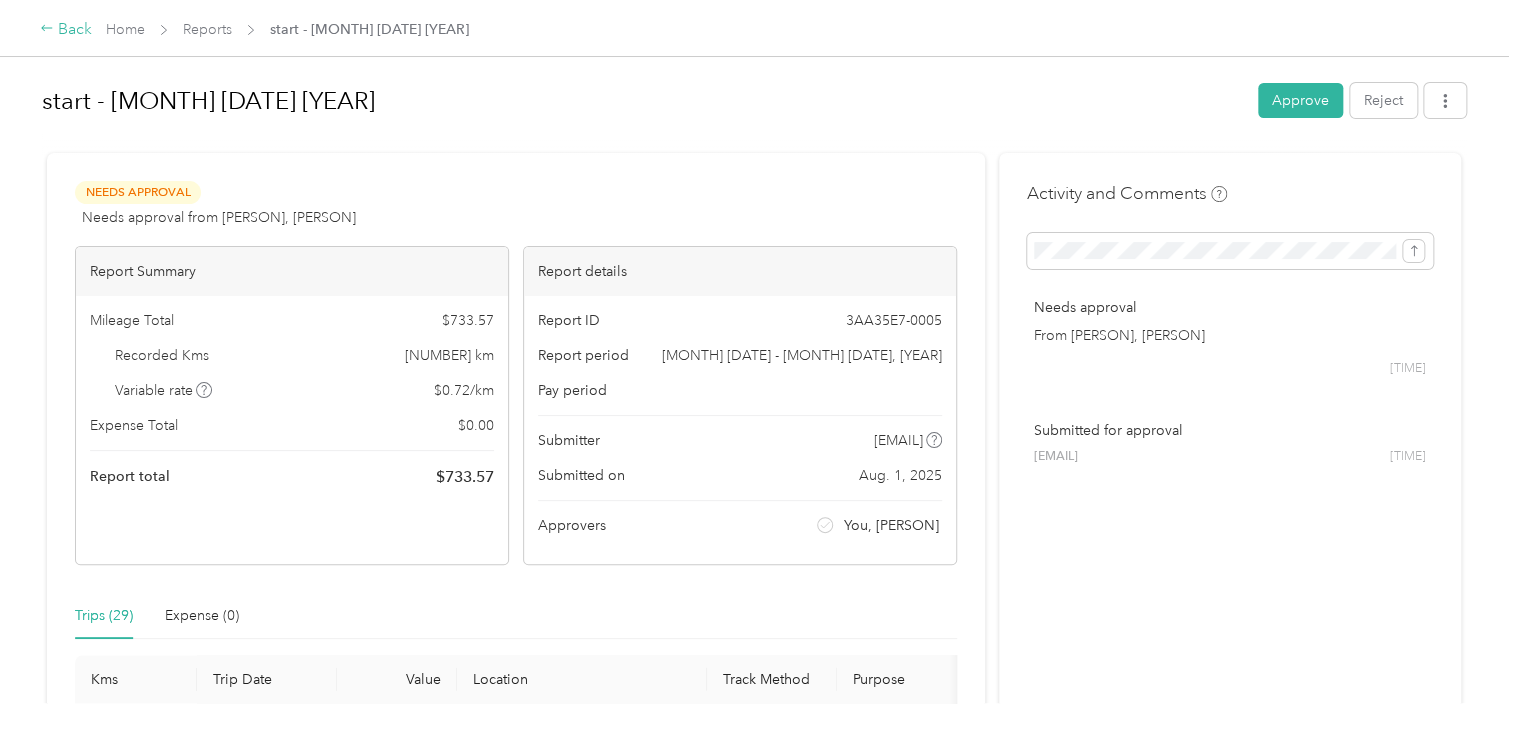 click on "Back" at bounding box center [66, 30] 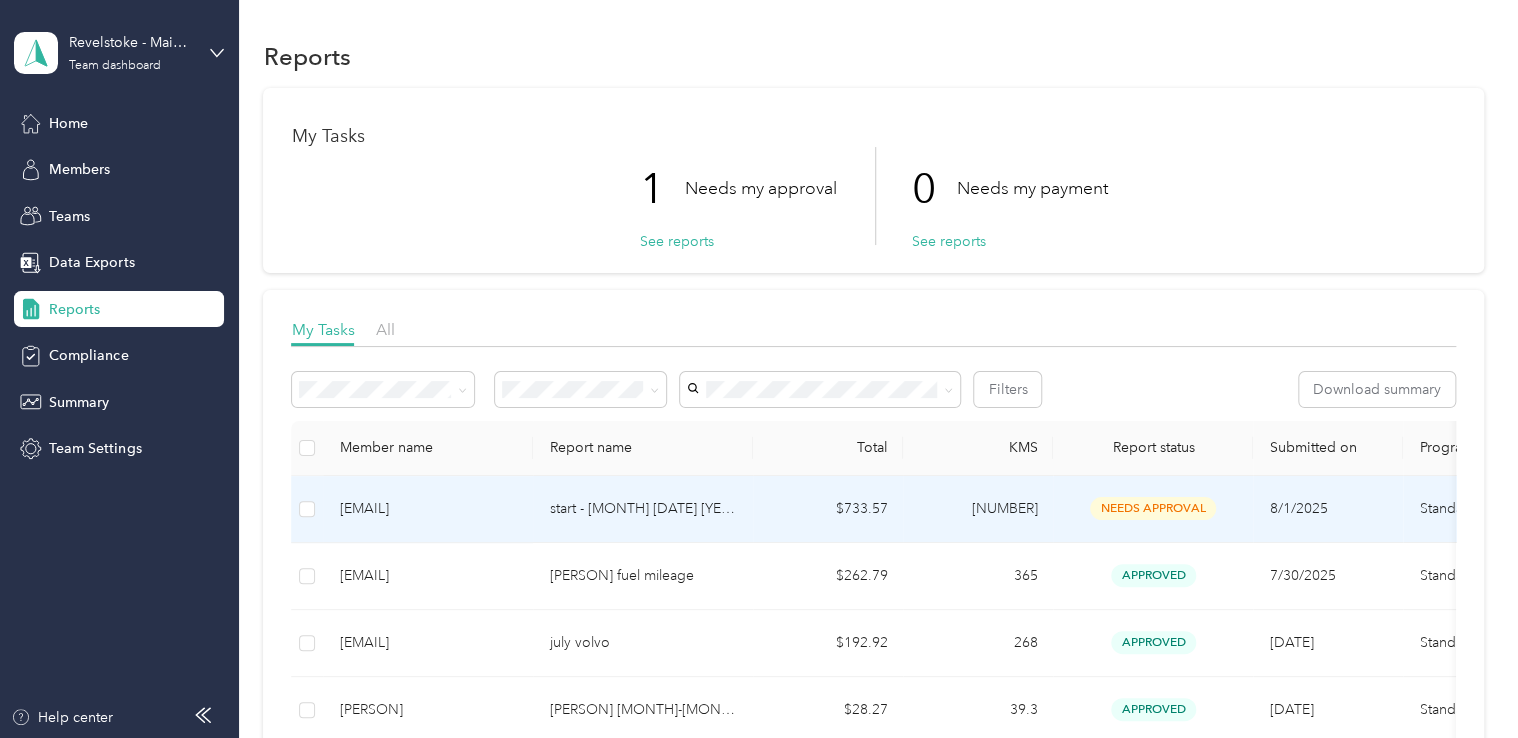 click on "8/1/2025" at bounding box center [1328, 509] 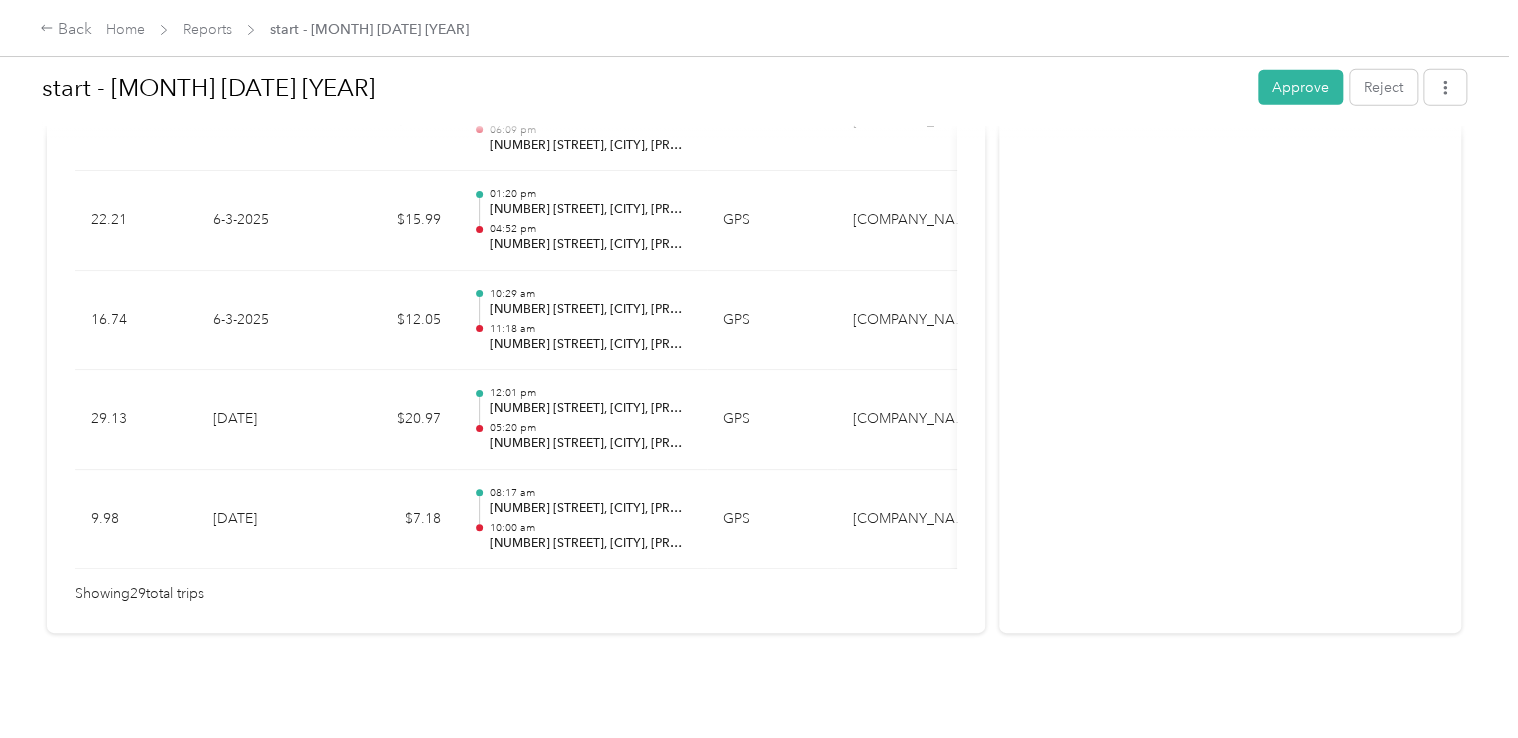 scroll, scrollTop: 3044, scrollLeft: 0, axis: vertical 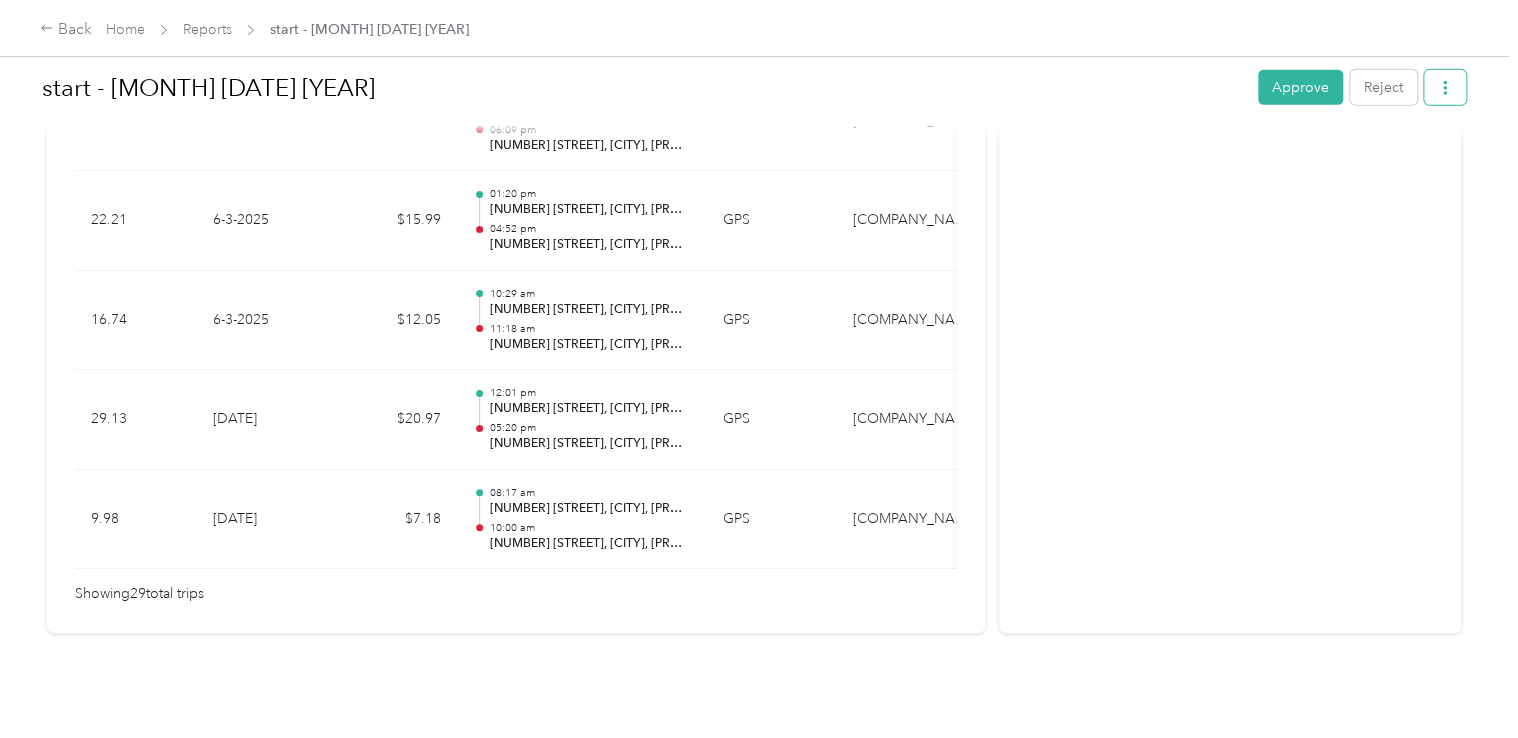 click 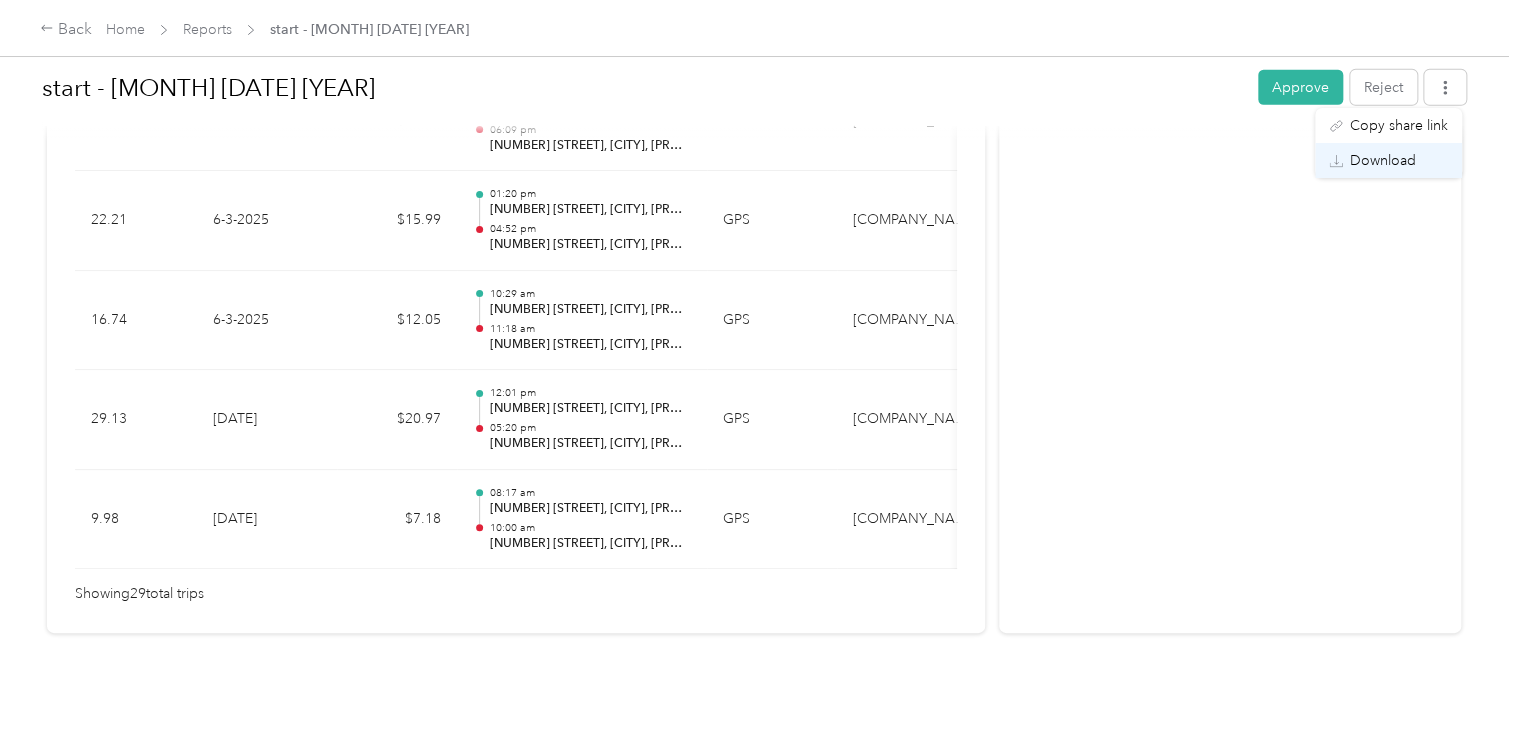 click on "Download" at bounding box center [1383, 160] 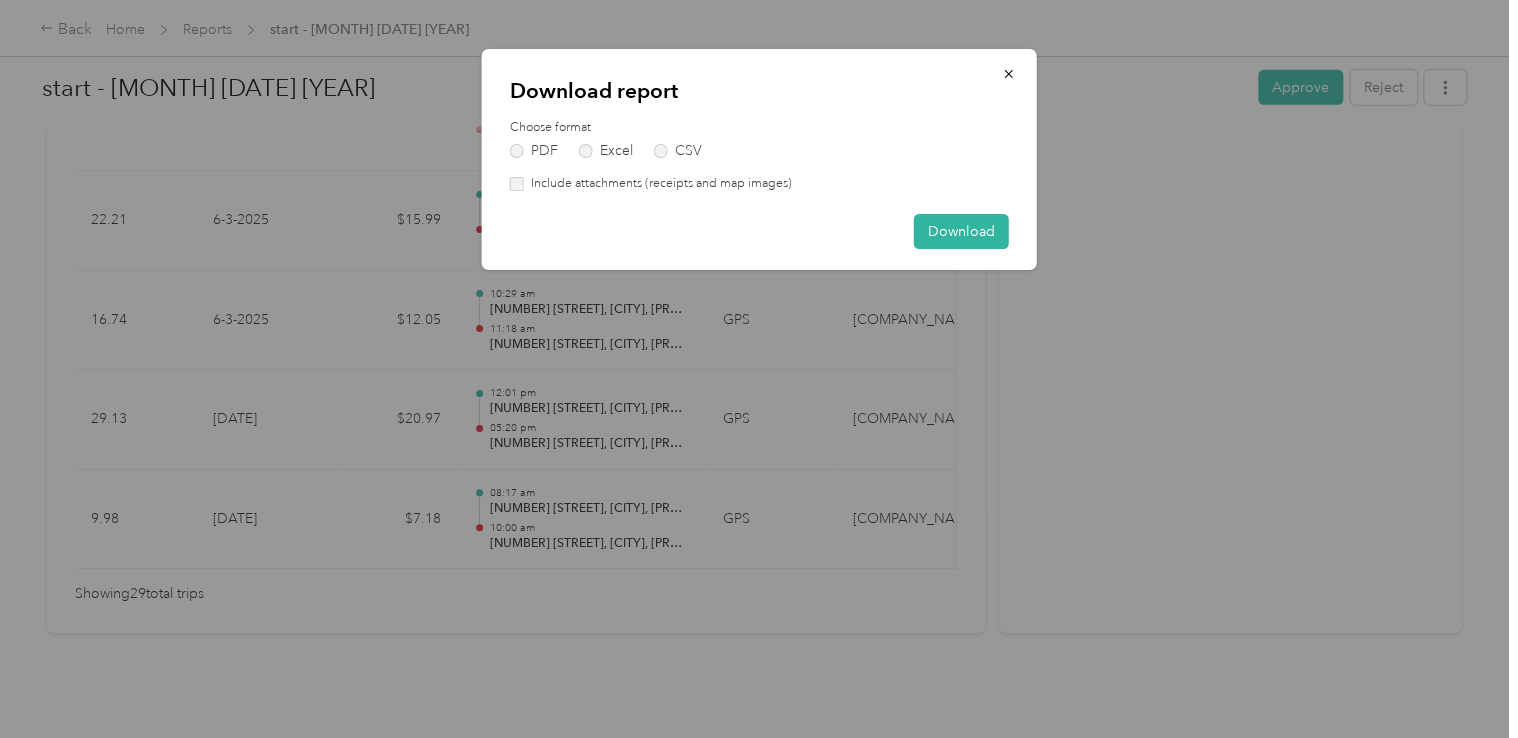 click on "PDF Excel CSV" at bounding box center (759, 151) 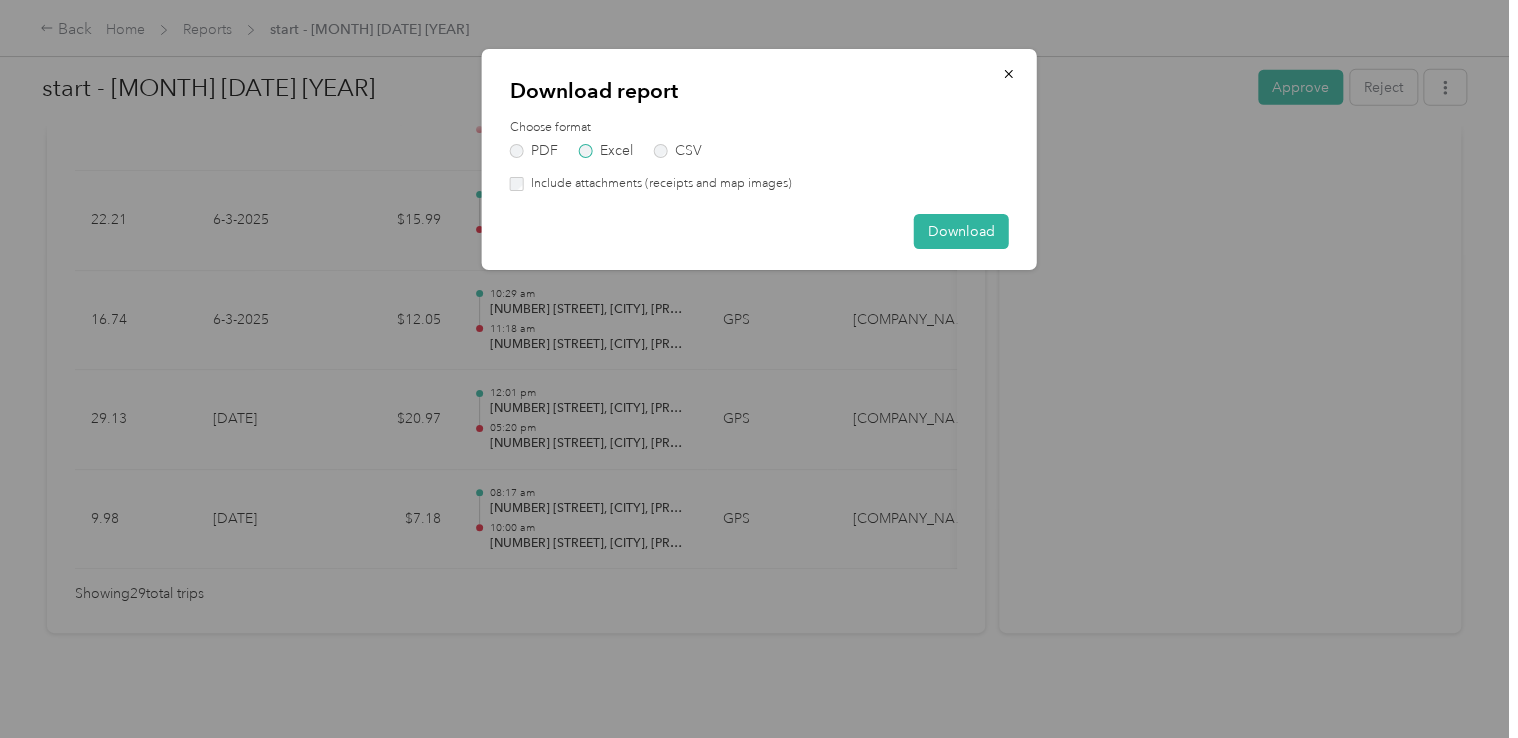 click on "Excel" at bounding box center [606, 151] 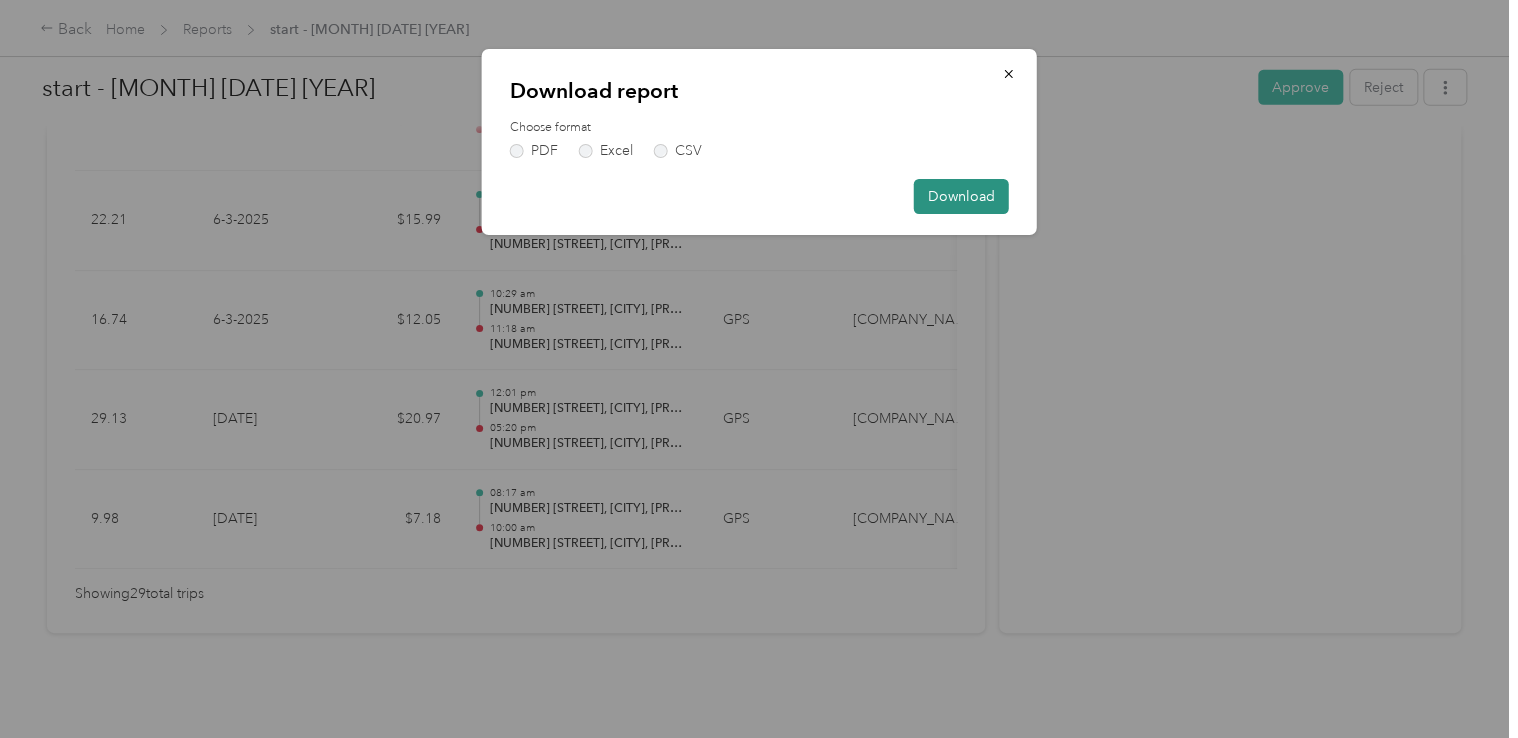 click on "Download" at bounding box center [961, 196] 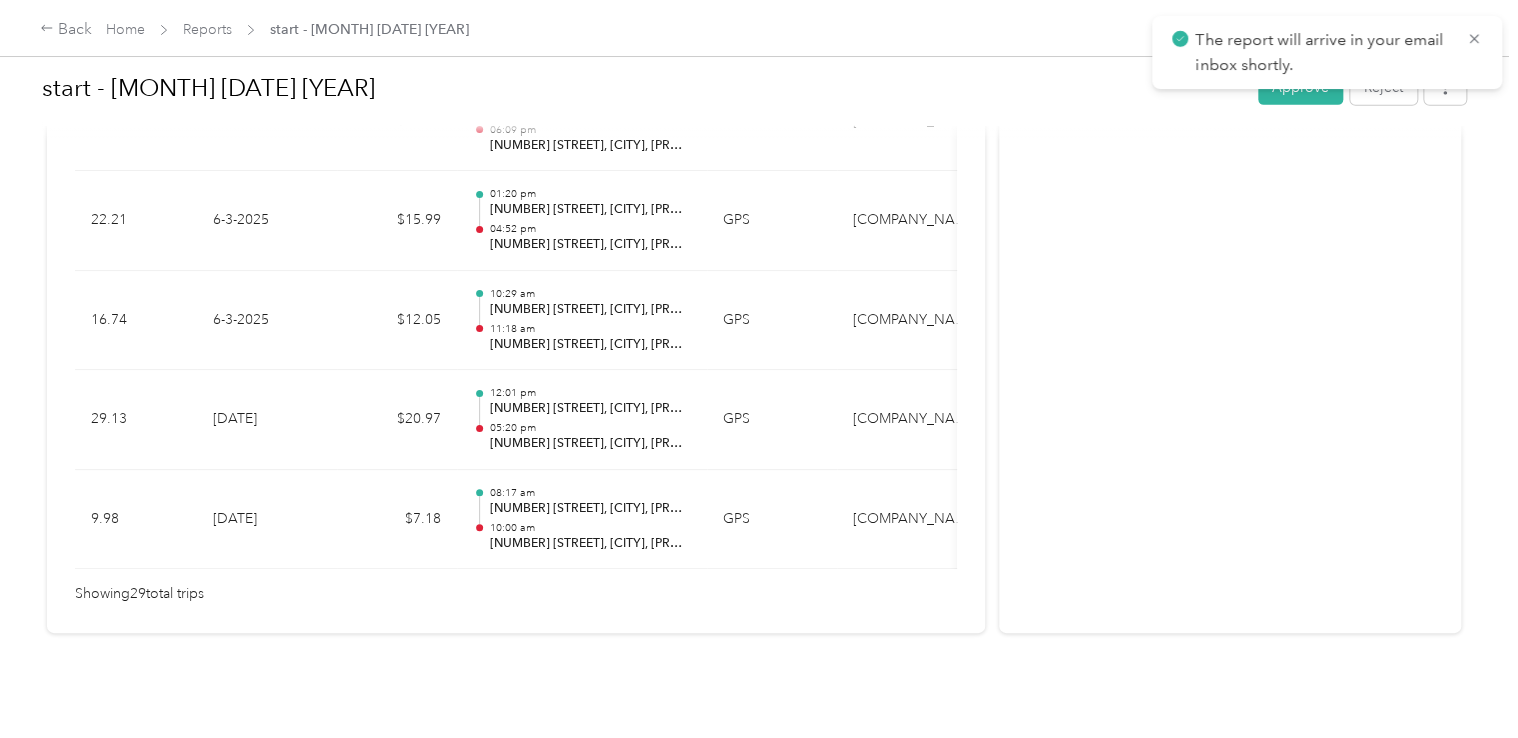 click on "Activity and Comments   Needs approval From [PERSON], [PERSON] [TIME] [TIME] Submitted for approval [EMAIL] [TIME] [TIME]" at bounding box center (1230, -1117) 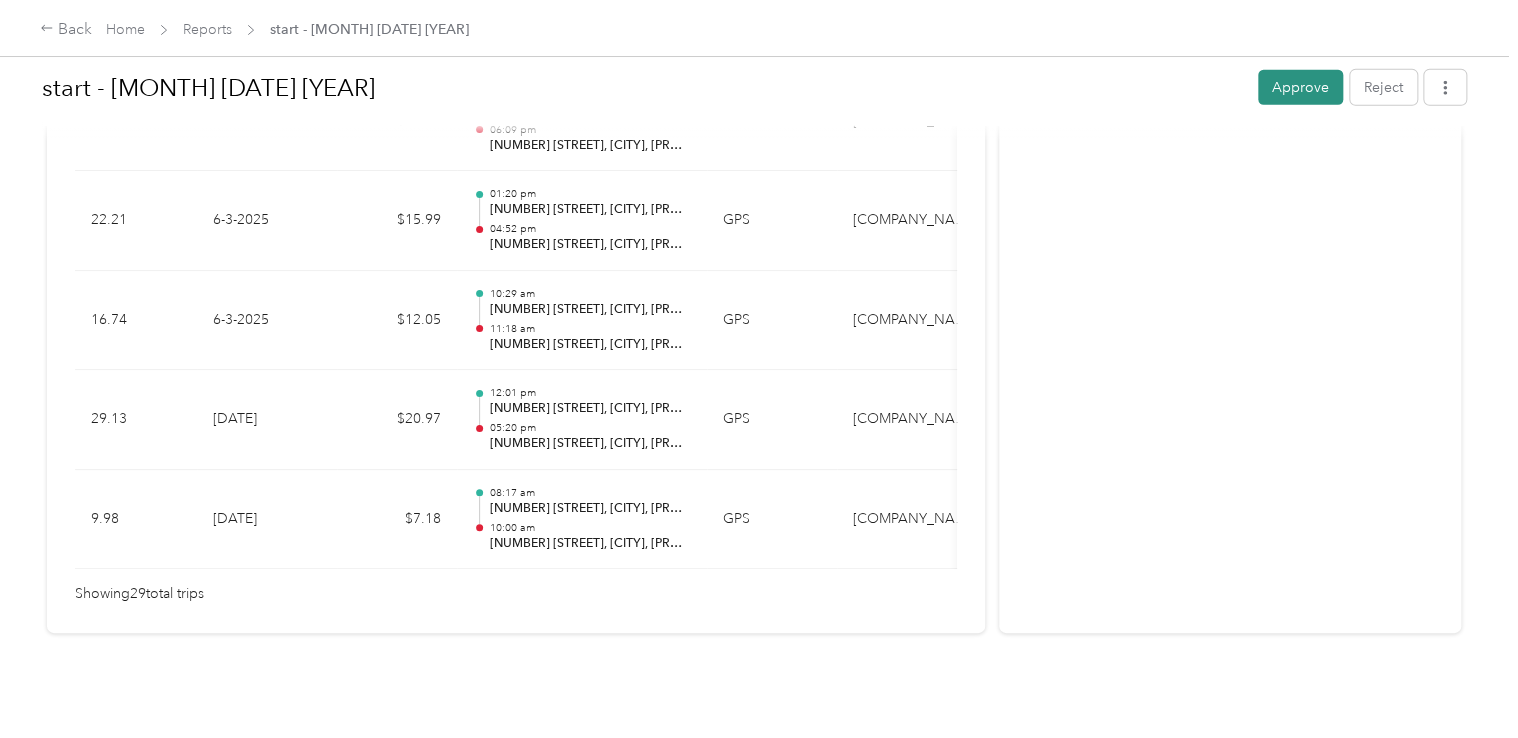 click on "Approve" at bounding box center (1300, 87) 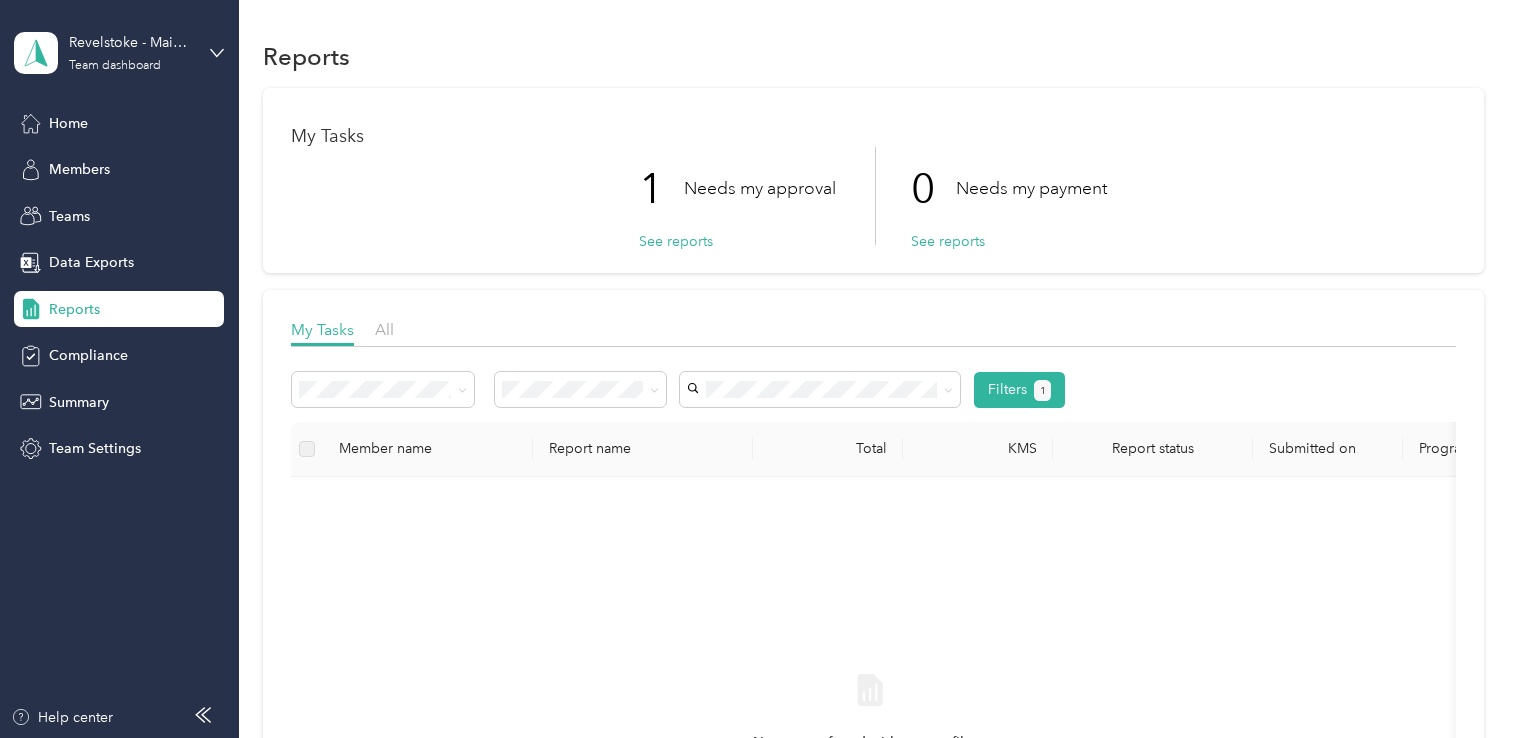scroll, scrollTop: 0, scrollLeft: 0, axis: both 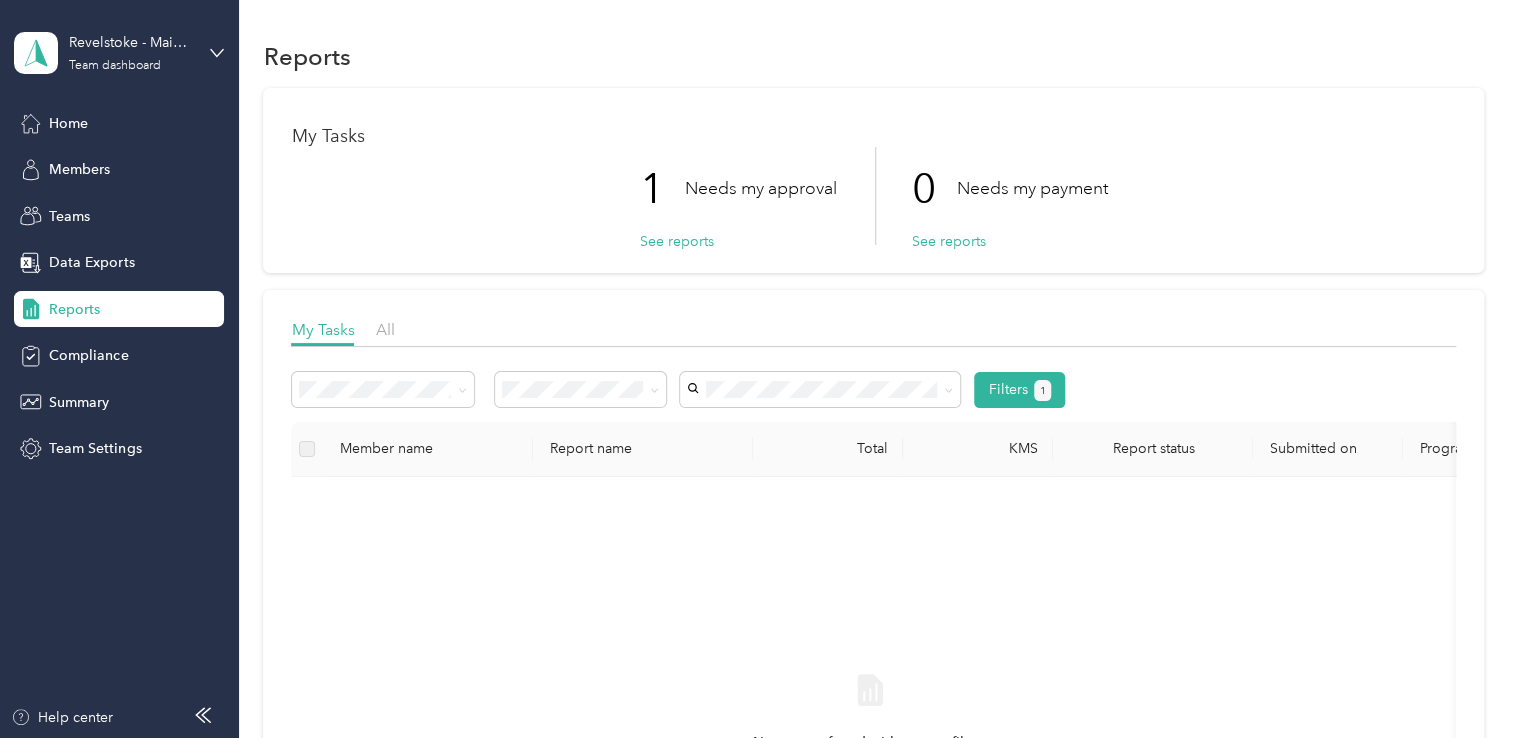 click on "No reports found with current filters" at bounding box center (870, 731) 